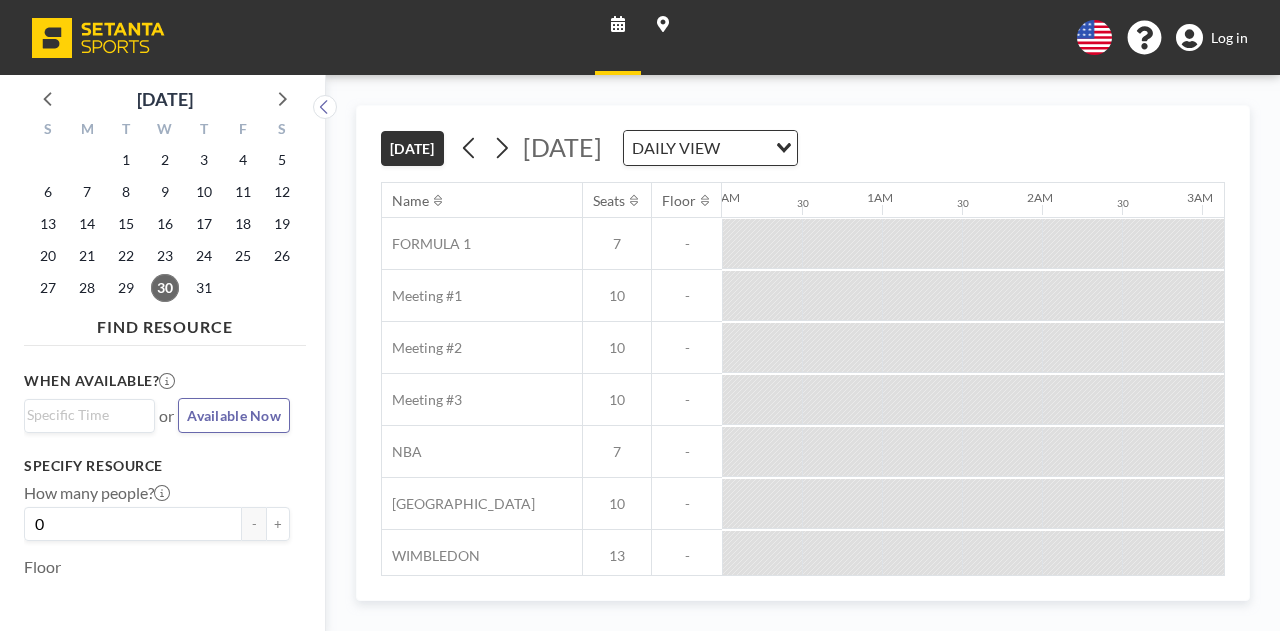 scroll, scrollTop: 0, scrollLeft: 0, axis: both 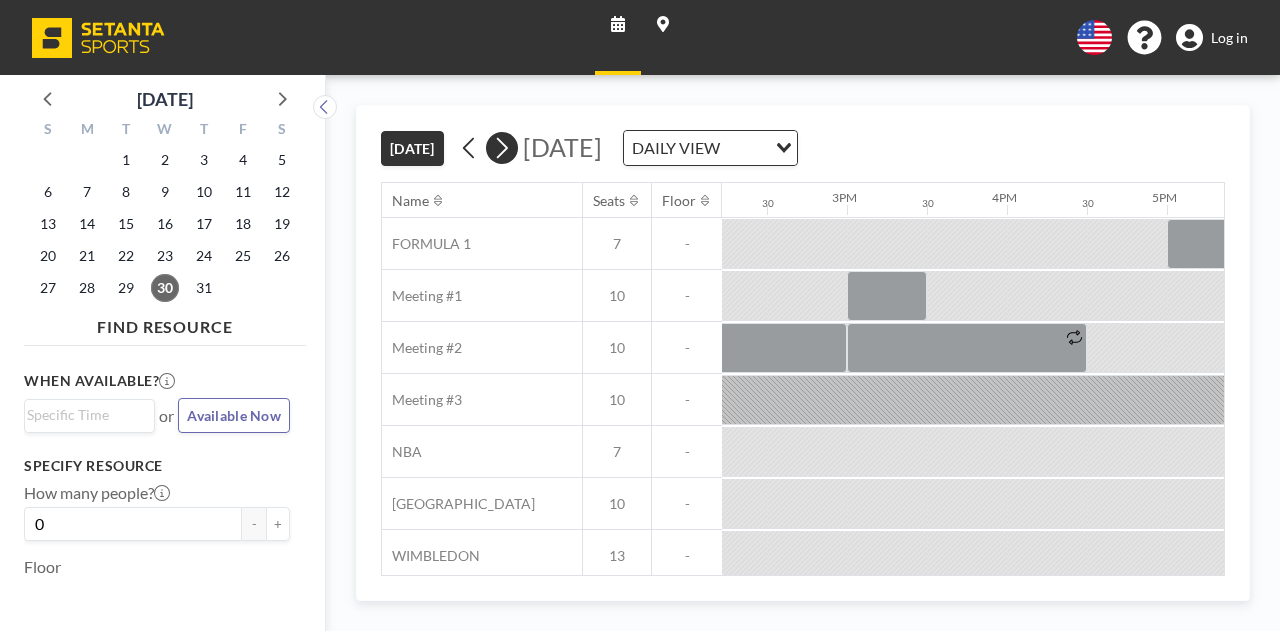 click 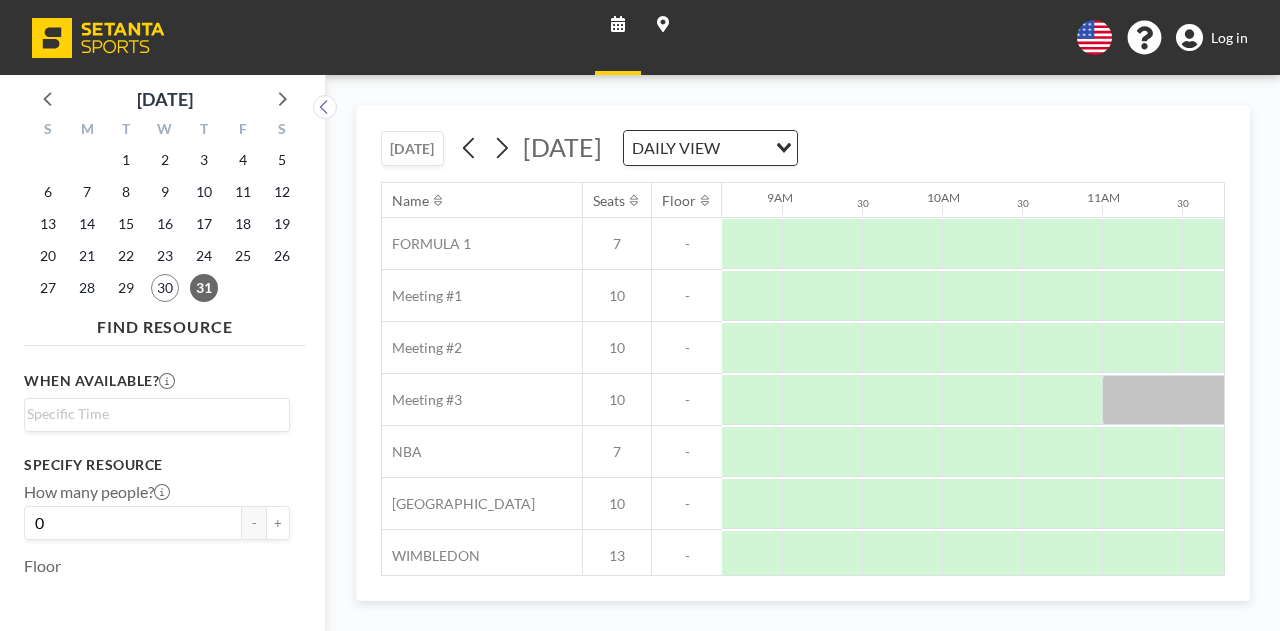 scroll, scrollTop: 0, scrollLeft: 1382, axis: horizontal 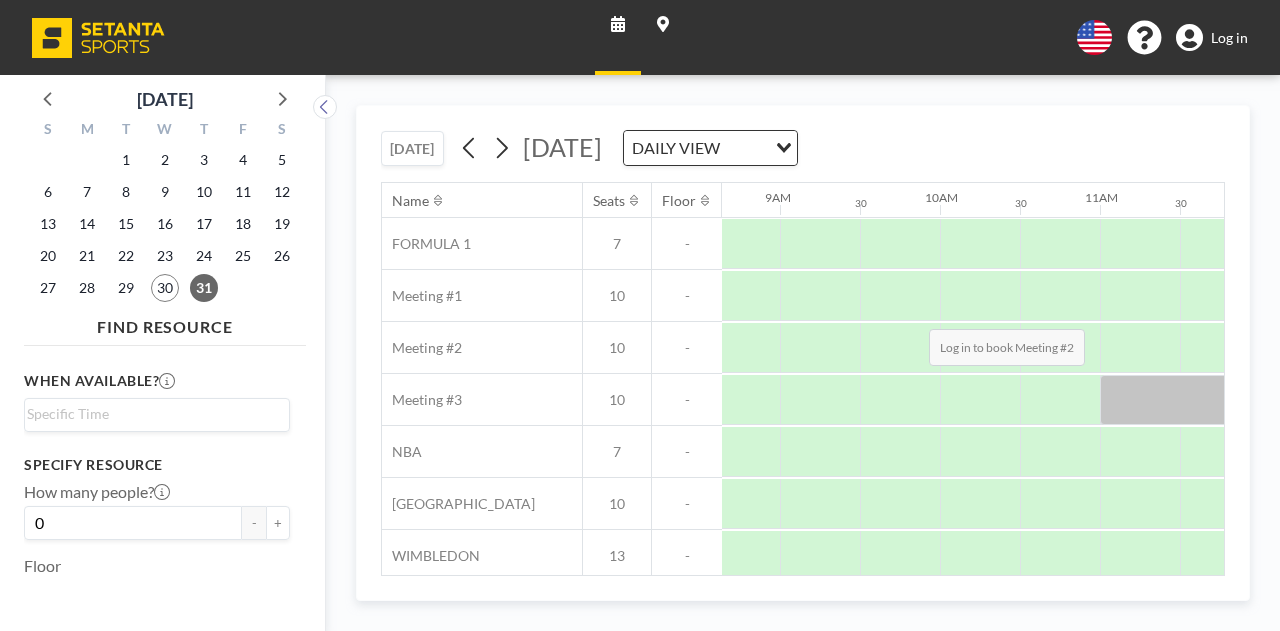 click at bounding box center [1460, 348] 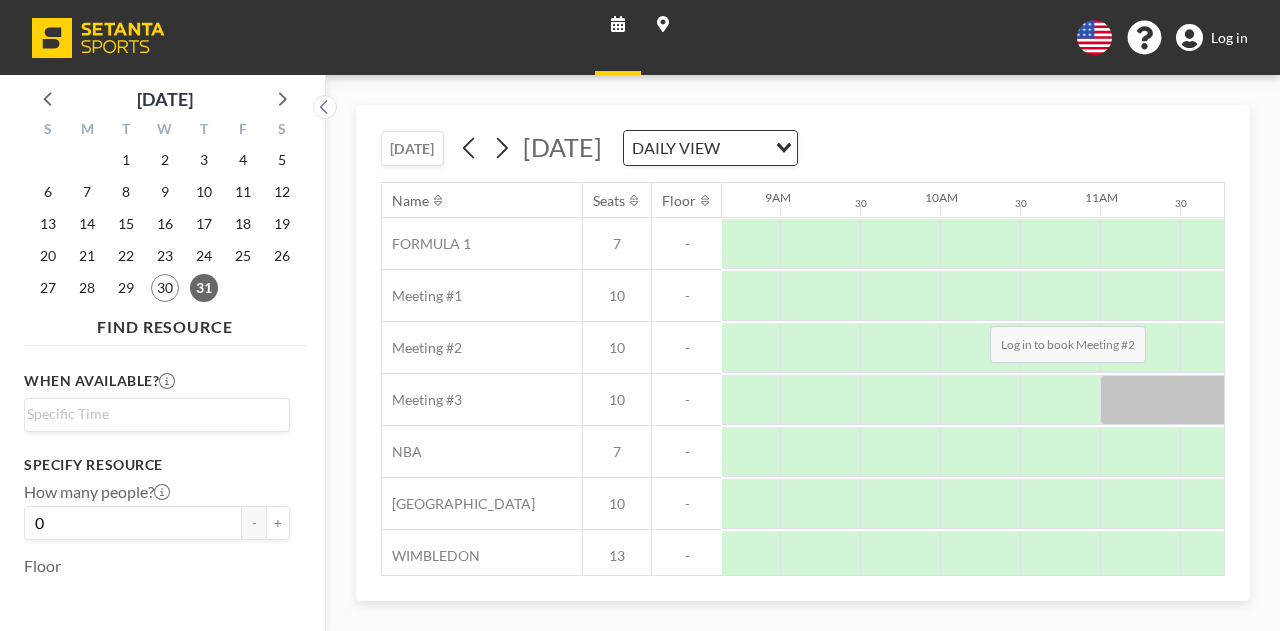 click at bounding box center (1540, 348) 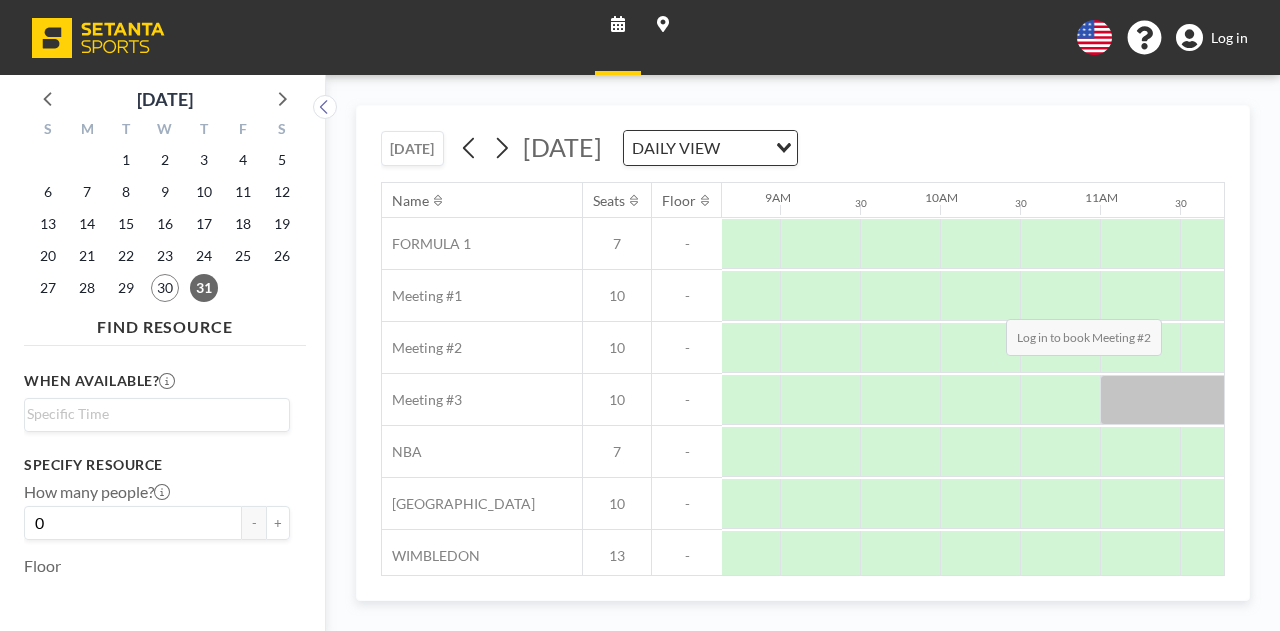 click at bounding box center (1540, 348) 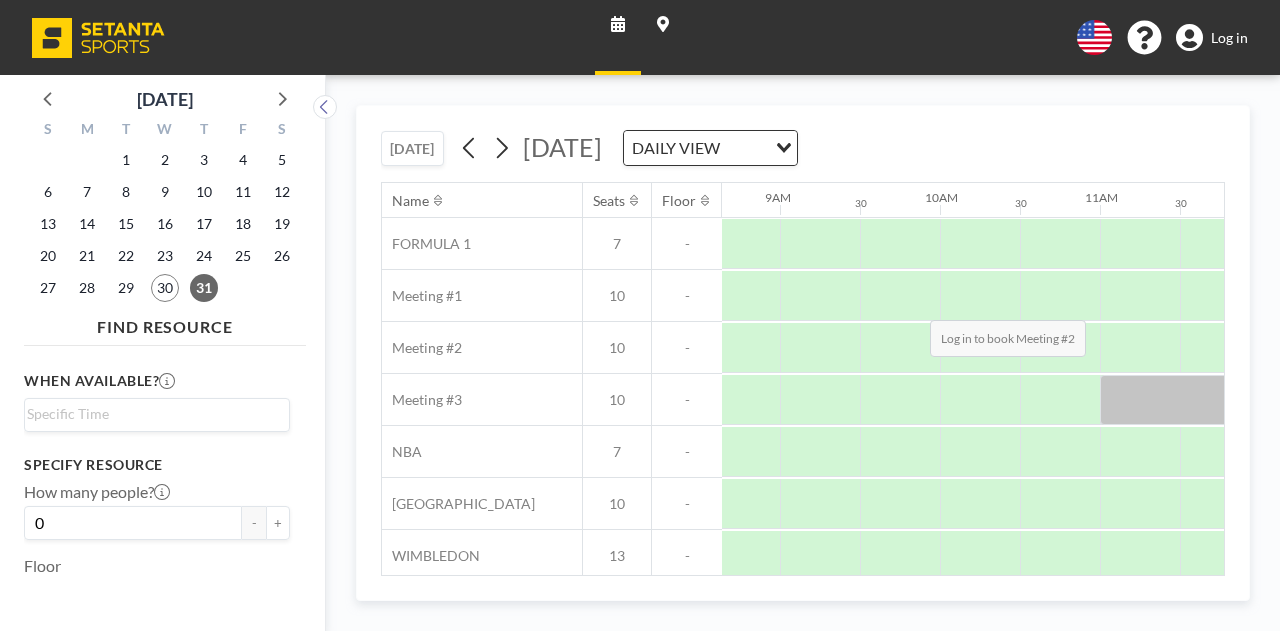 click at bounding box center (1460, 348) 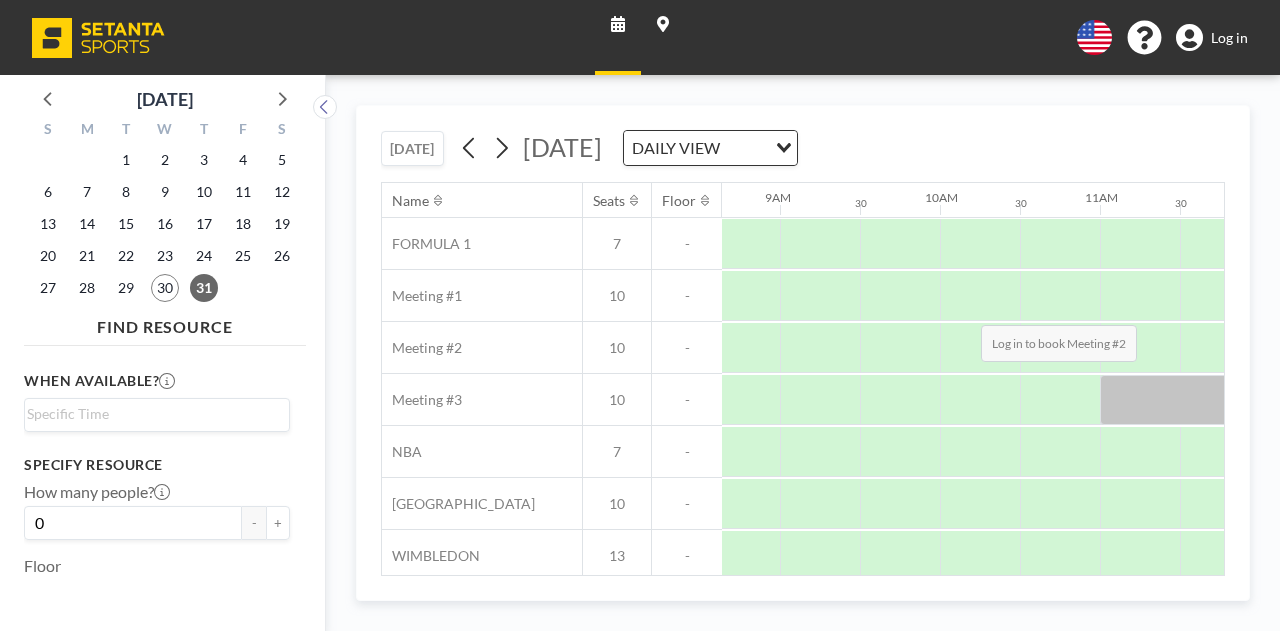 click at bounding box center (1540, 348) 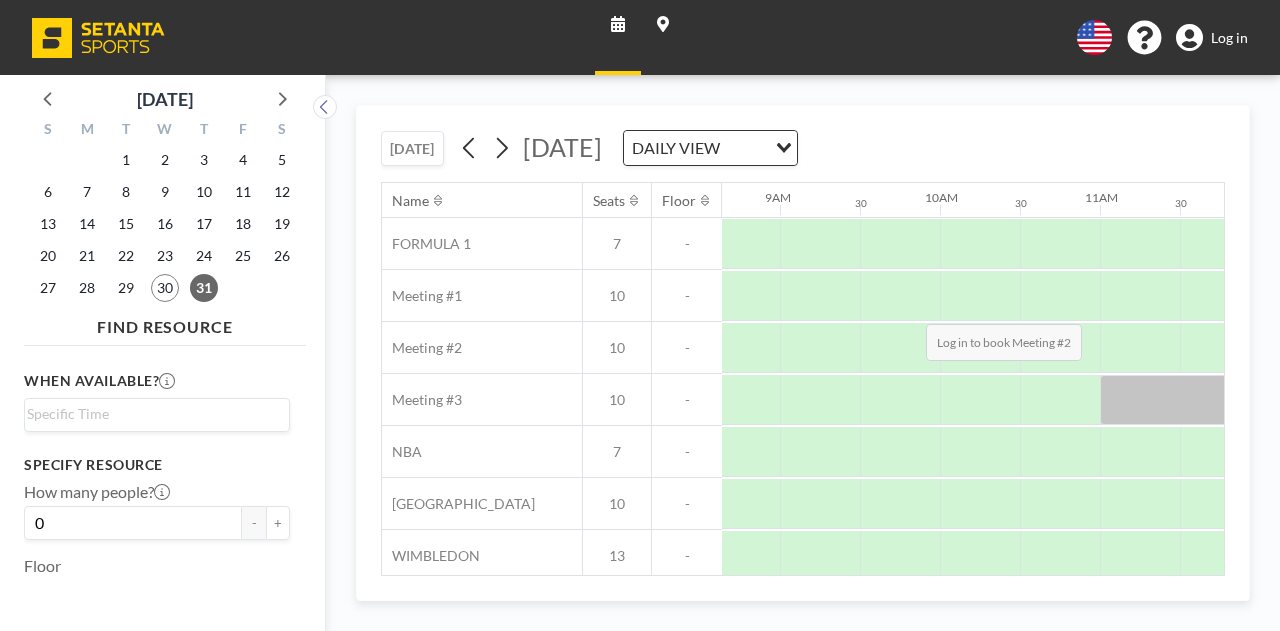 click at bounding box center [1460, 348] 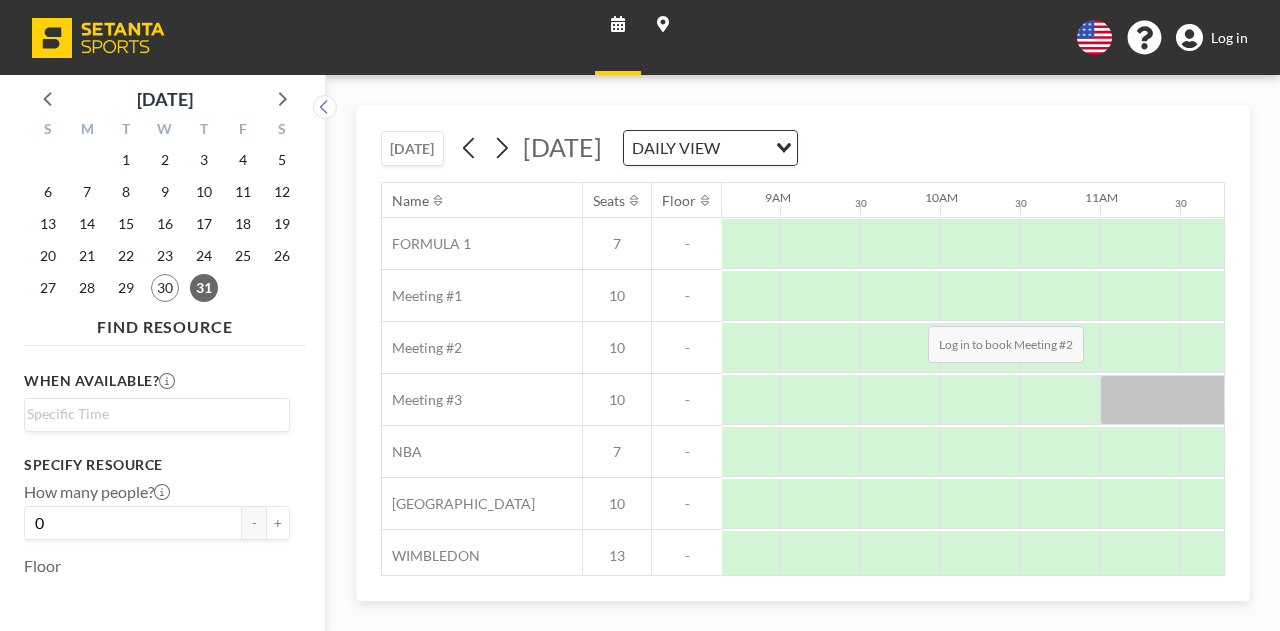 click at bounding box center (1460, 348) 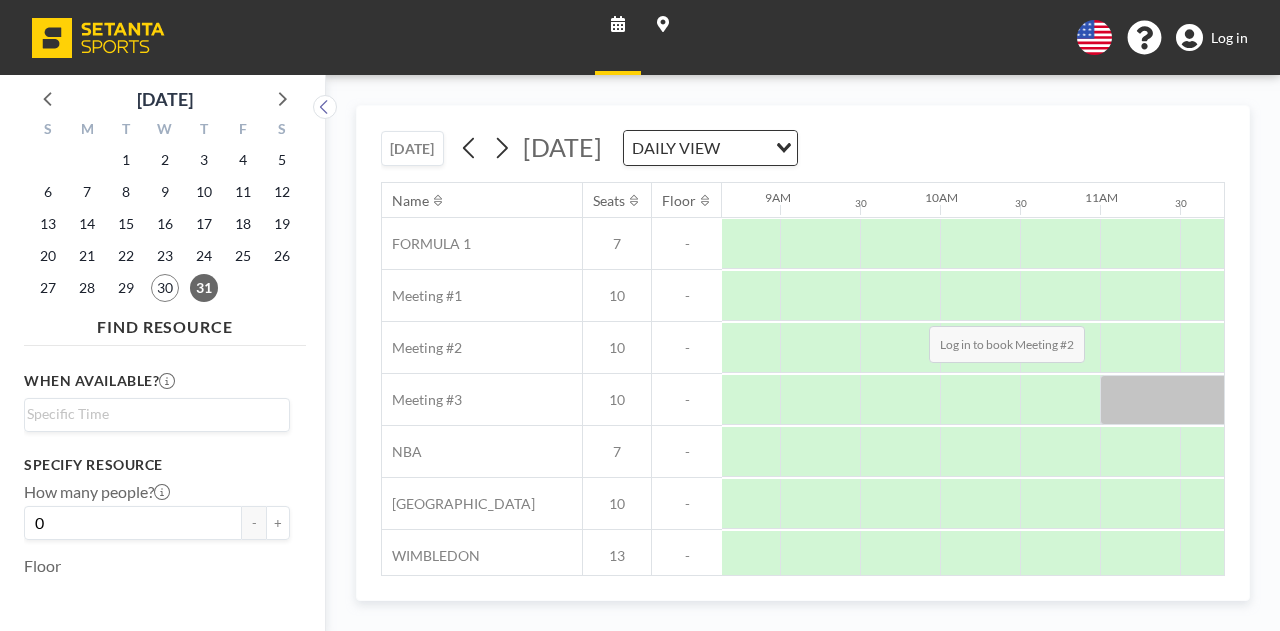 click at bounding box center [1460, 348] 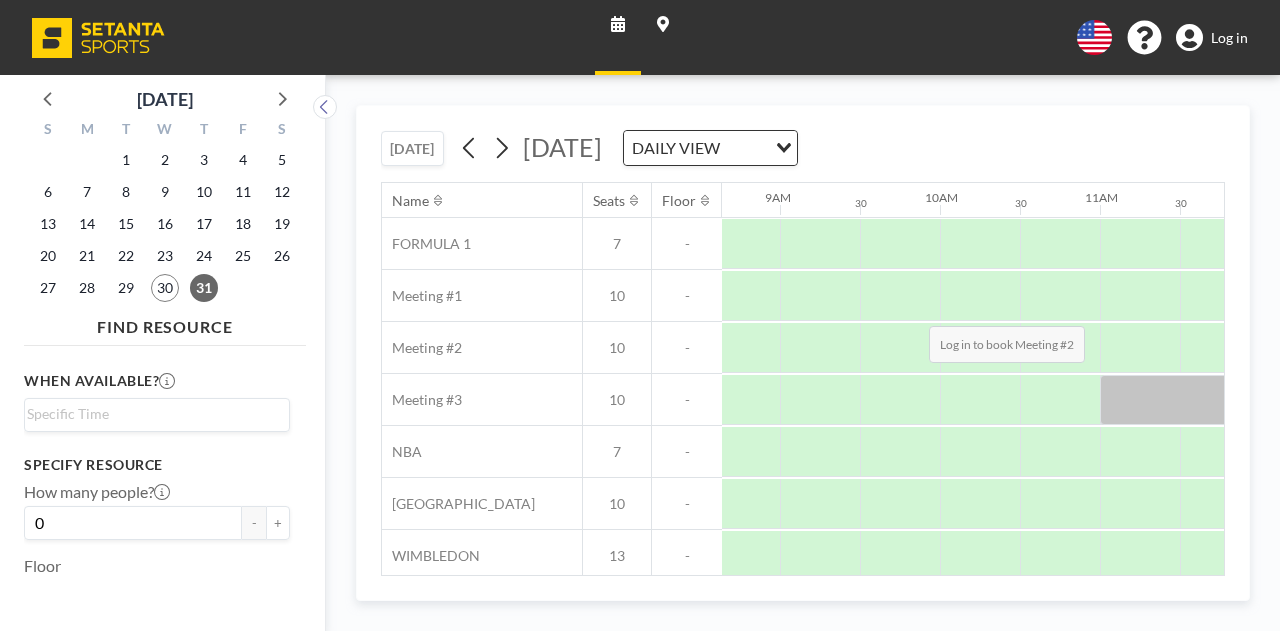 drag, startPoint x: 923, startPoint y: 279, endPoint x: 718, endPoint y: 525, distance: 320.22025 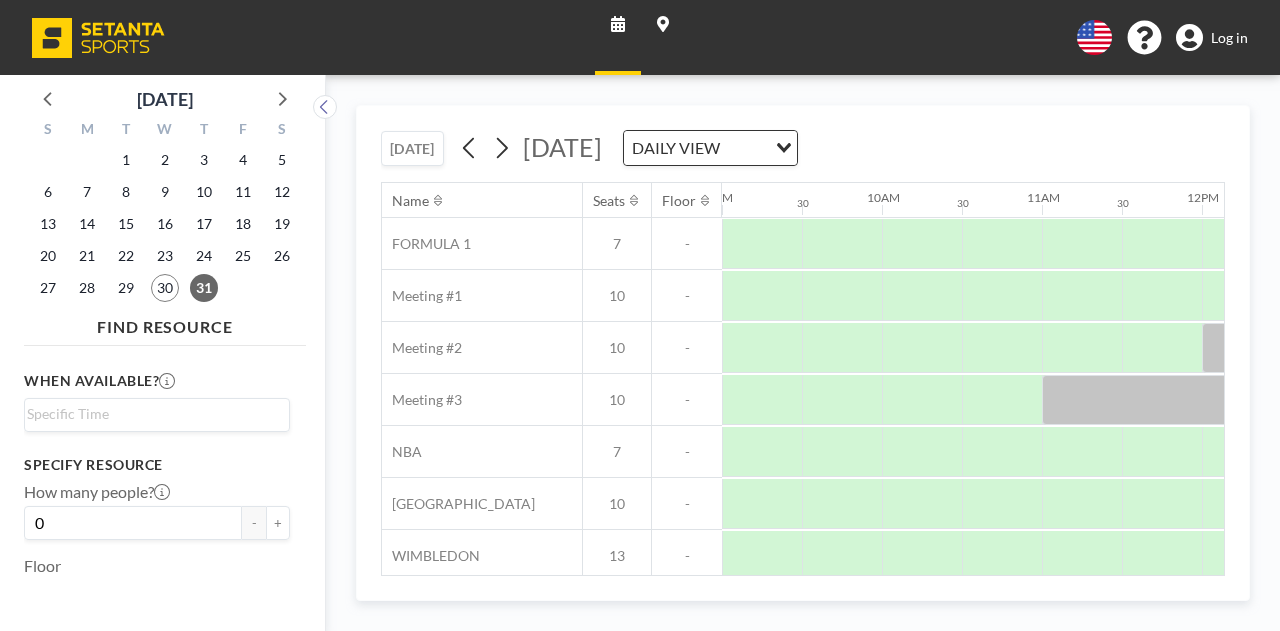 scroll, scrollTop: 0, scrollLeft: 1463, axis: horizontal 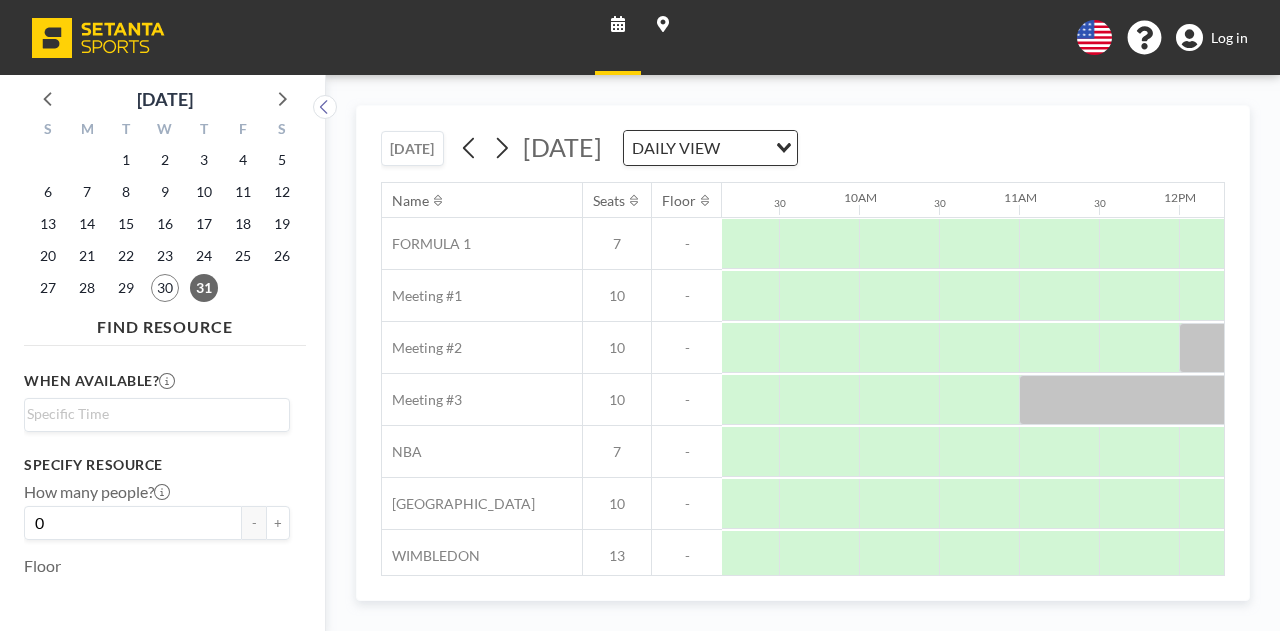 drag, startPoint x: 837, startPoint y: 575, endPoint x: 859, endPoint y: 568, distance: 23.086792 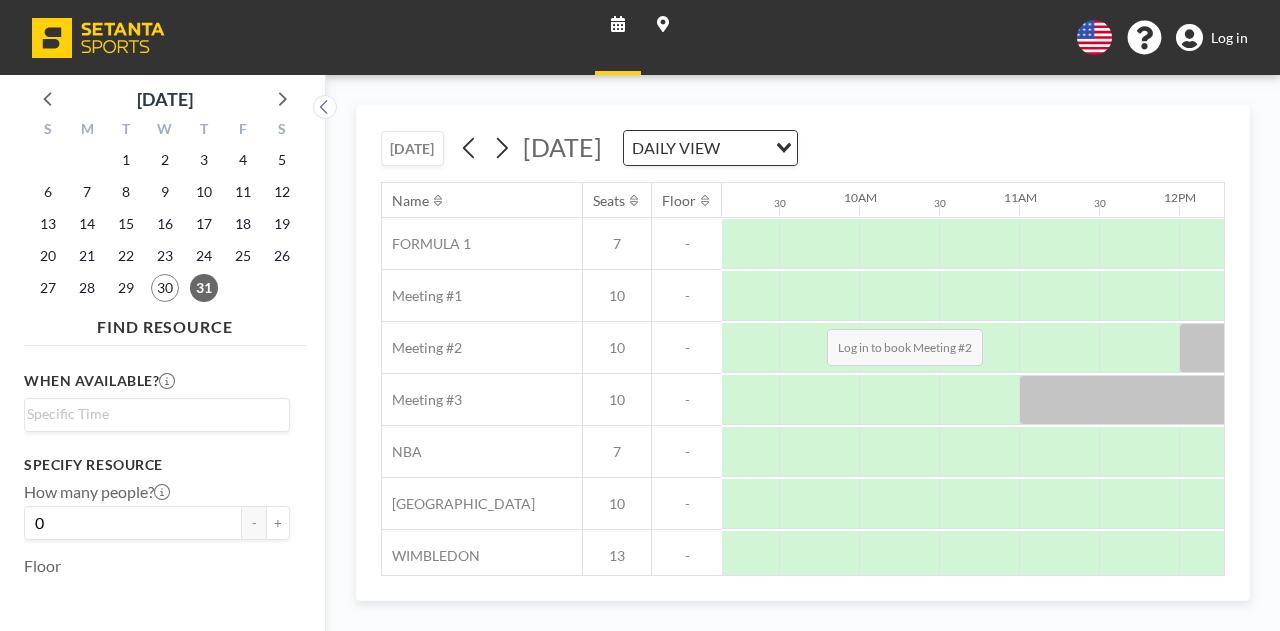 click at bounding box center (1379, 348) 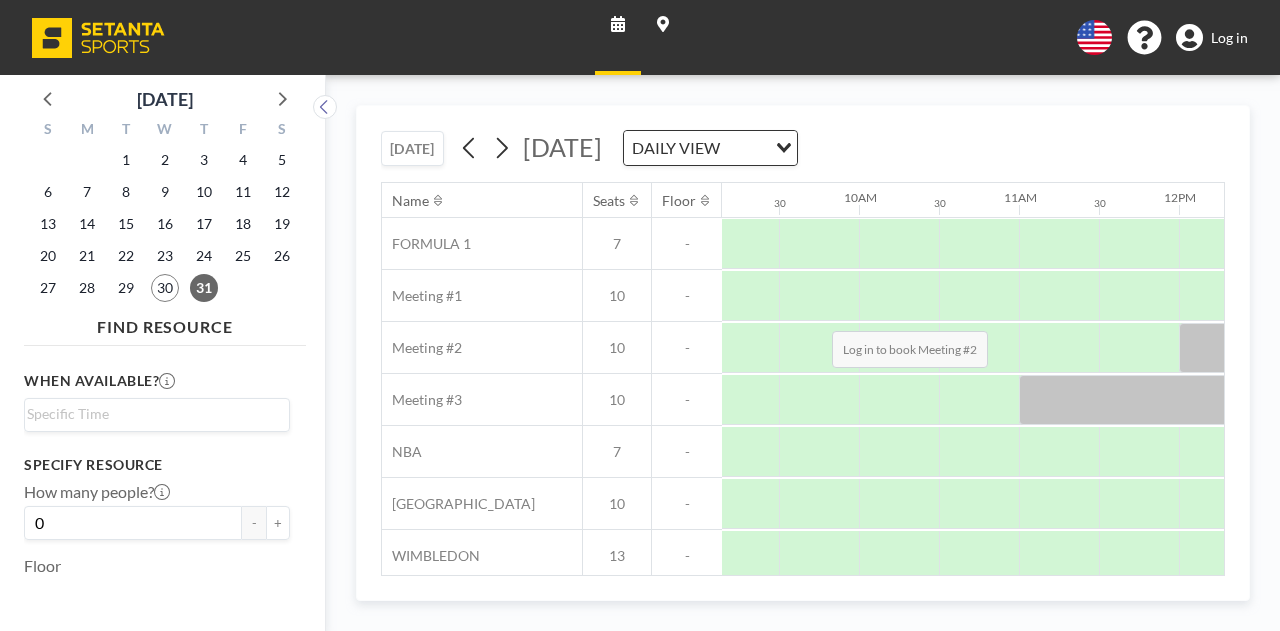 click at bounding box center (1379, 348) 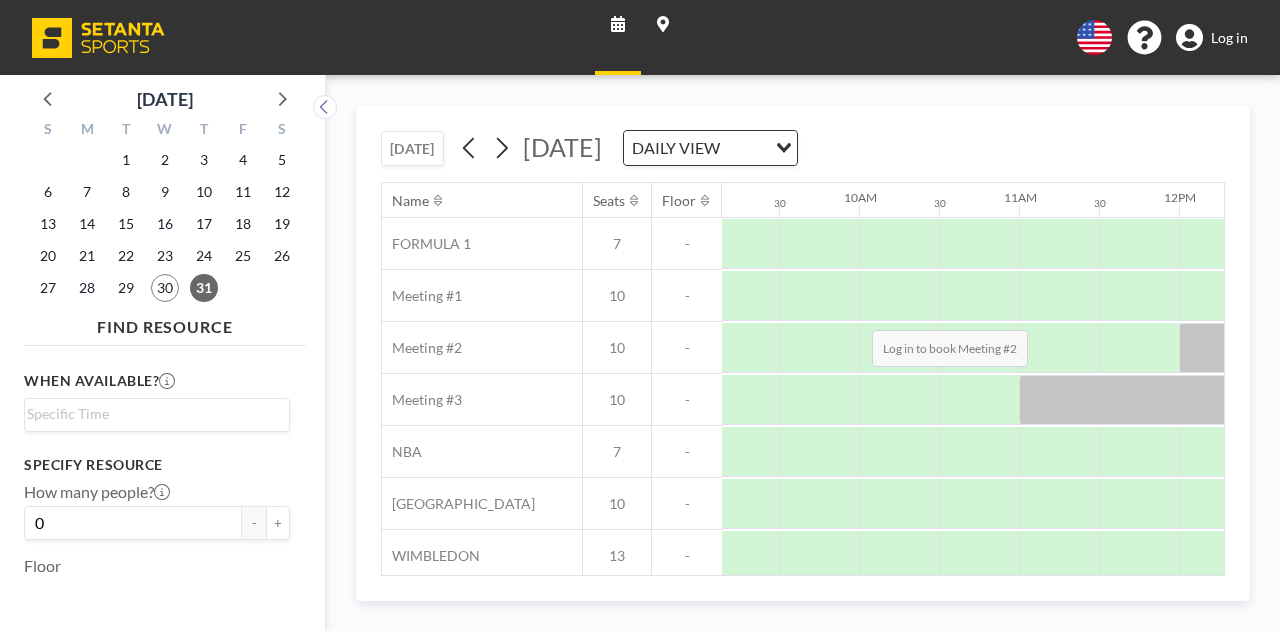click at bounding box center (1379, 348) 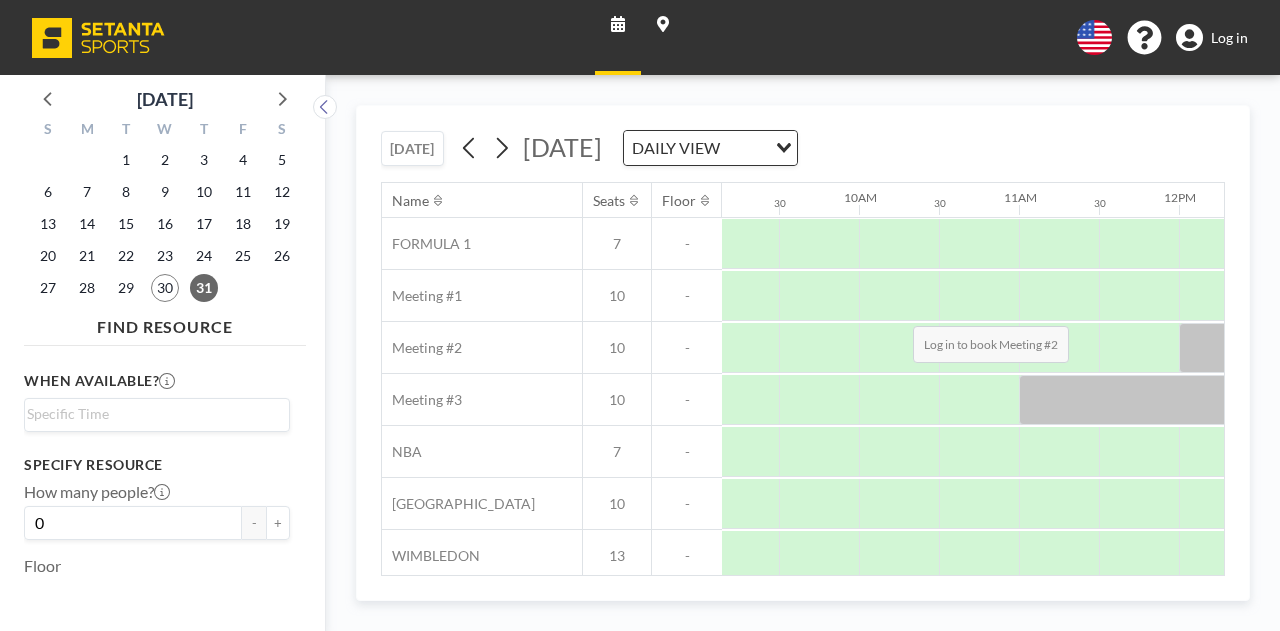drag, startPoint x: 866, startPoint y: 283, endPoint x: 907, endPoint y: 279, distance: 41.19466 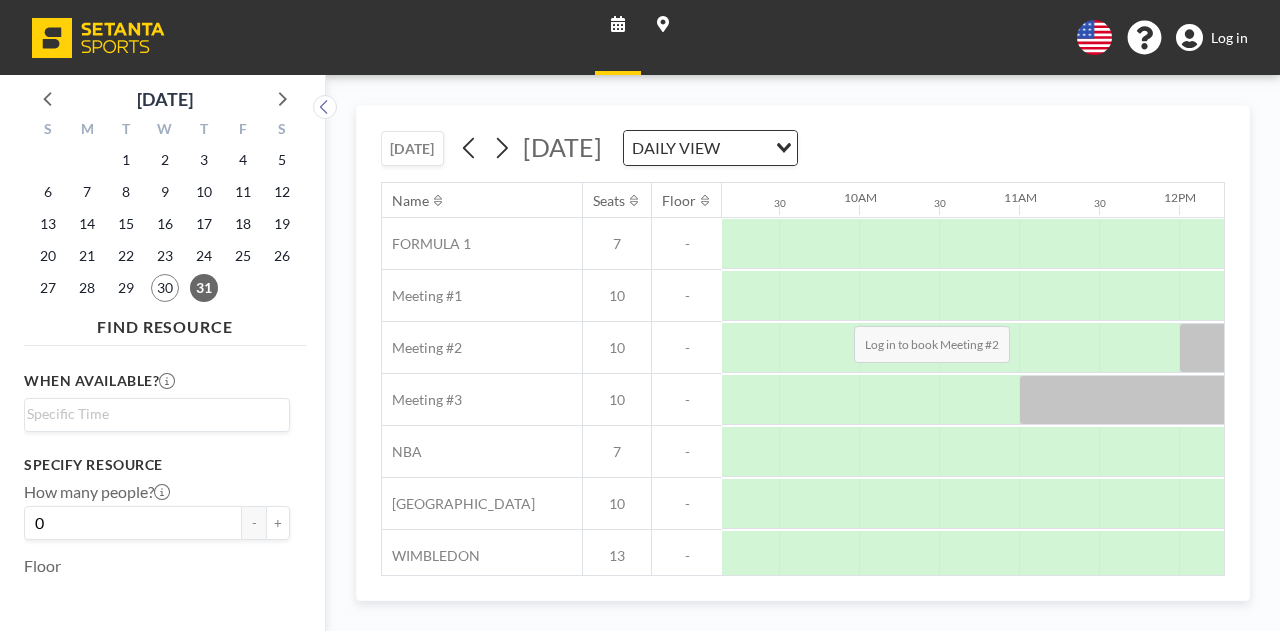 click at bounding box center (1379, 348) 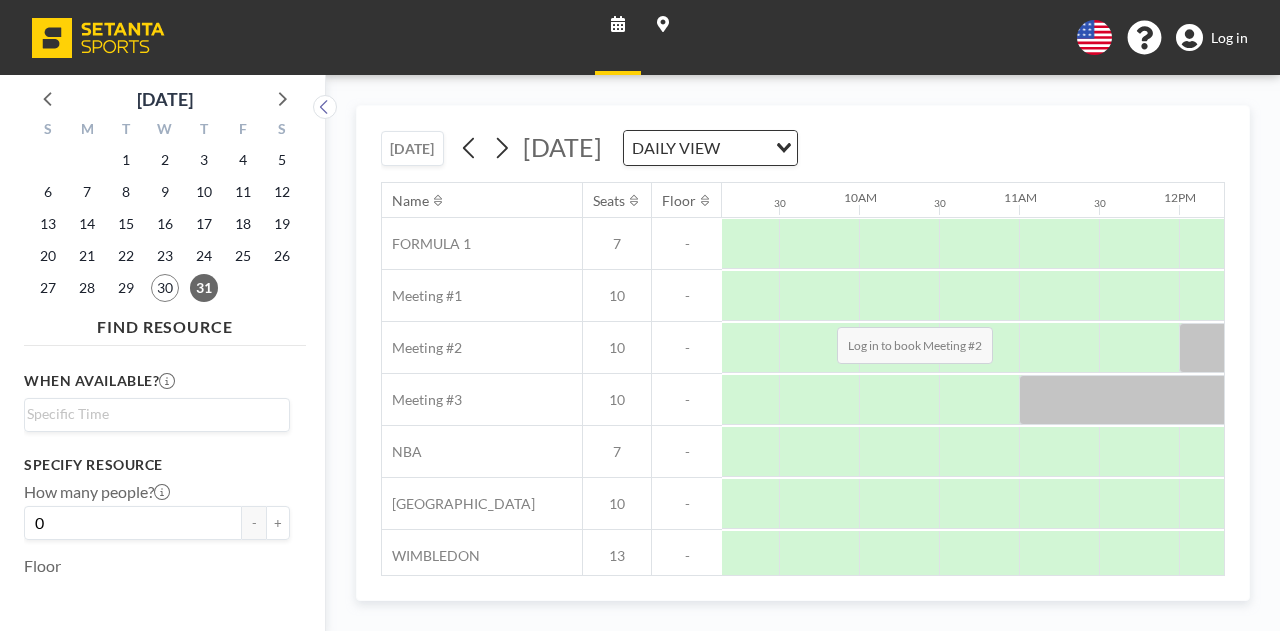 click at bounding box center [1379, 348] 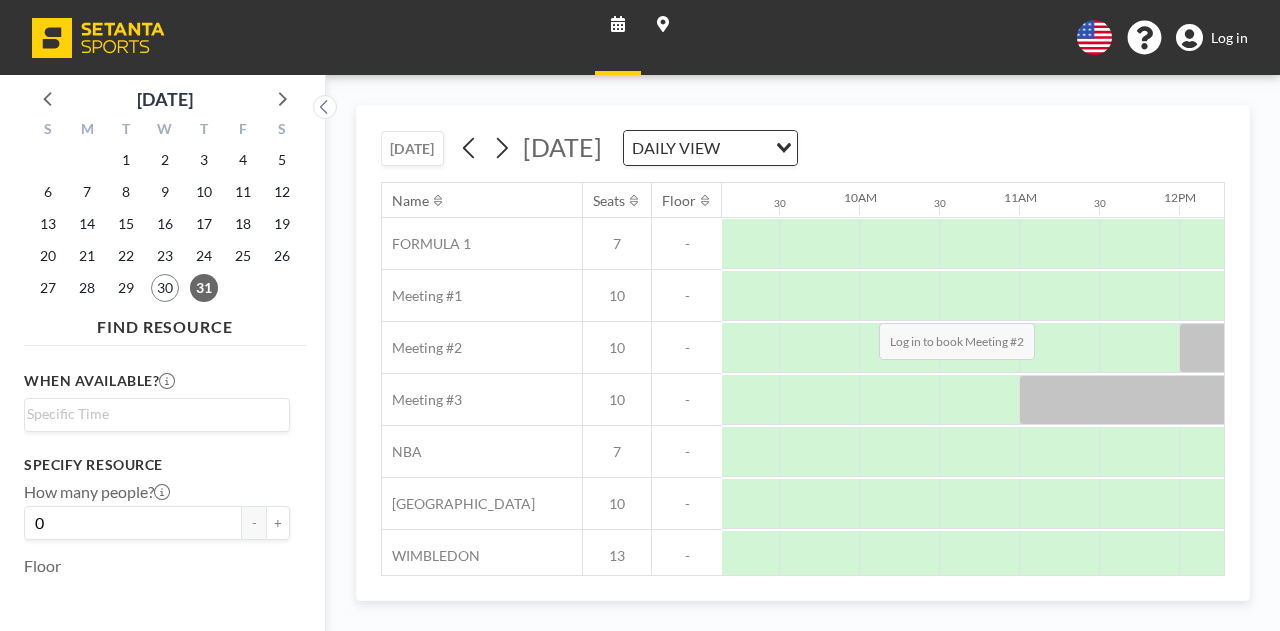 click at bounding box center [1379, 348] 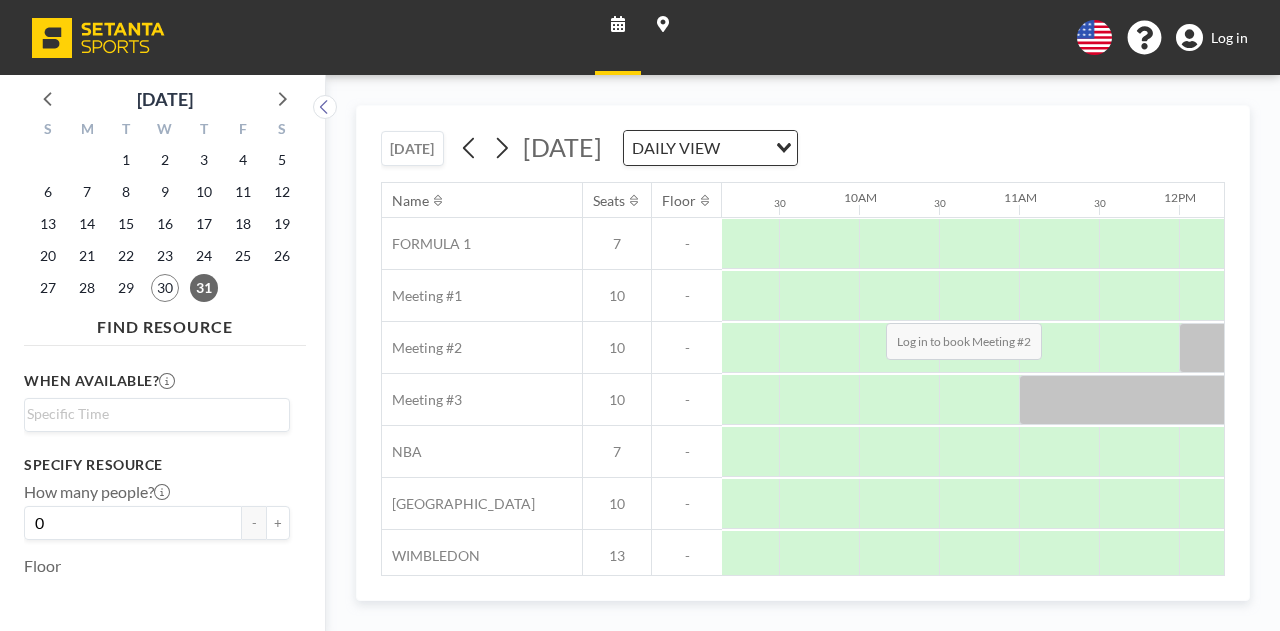 click at bounding box center [1459, 348] 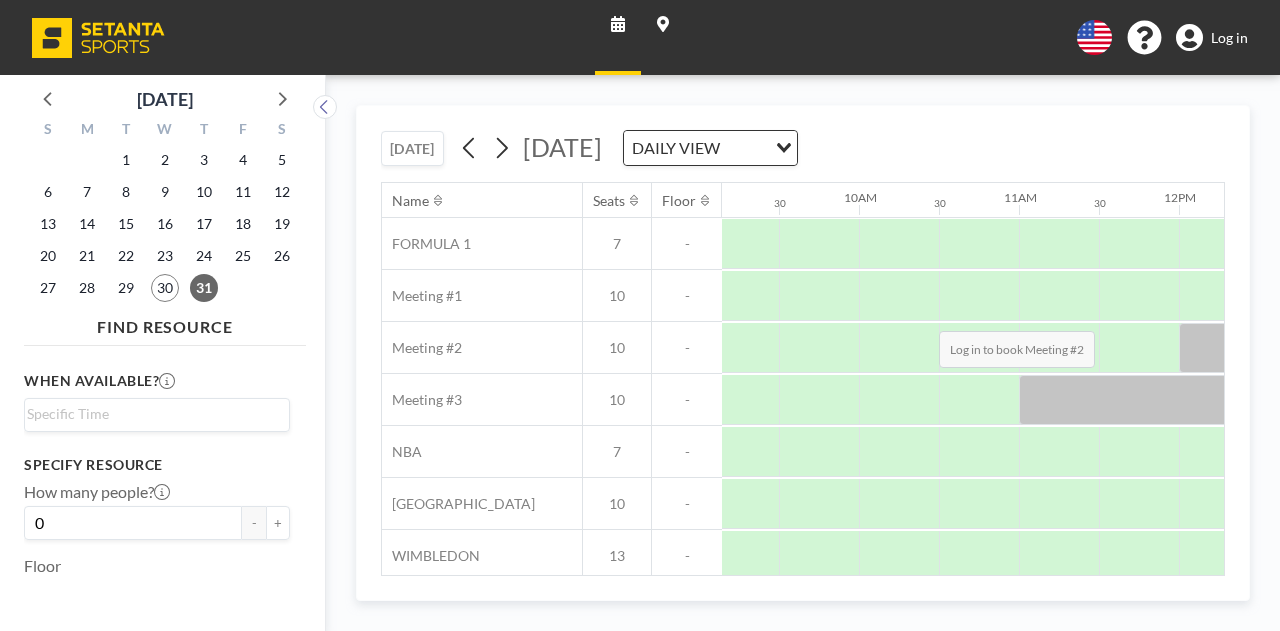 click at bounding box center [1459, 348] 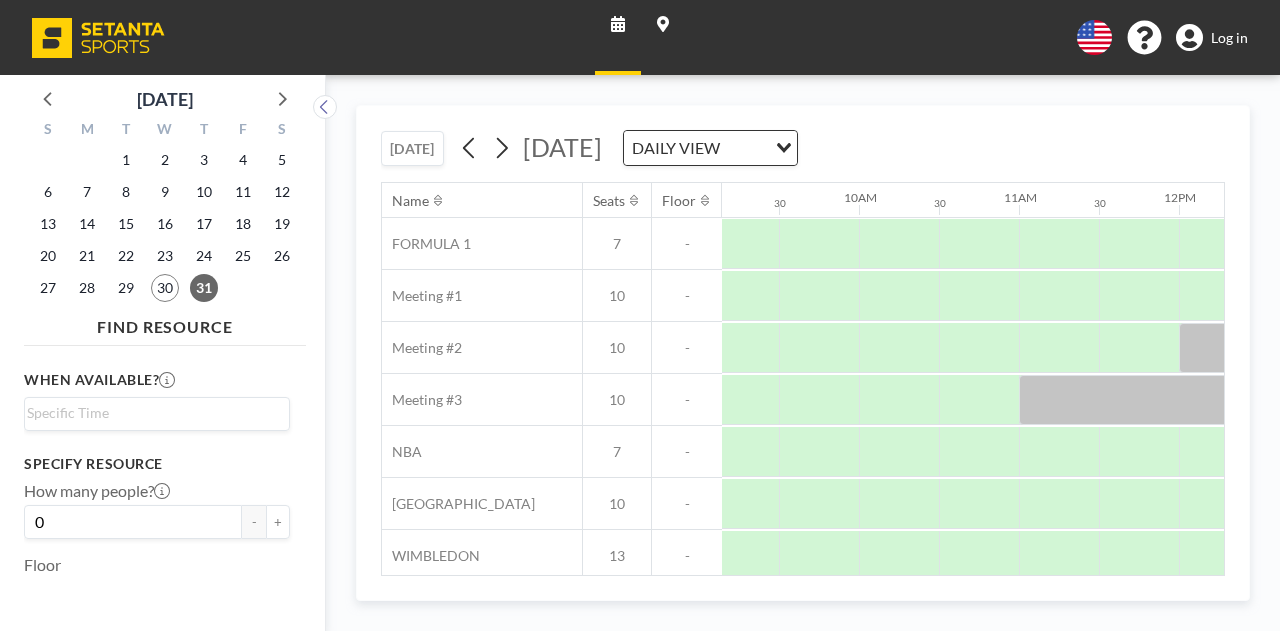 scroll, scrollTop: 0, scrollLeft: 0, axis: both 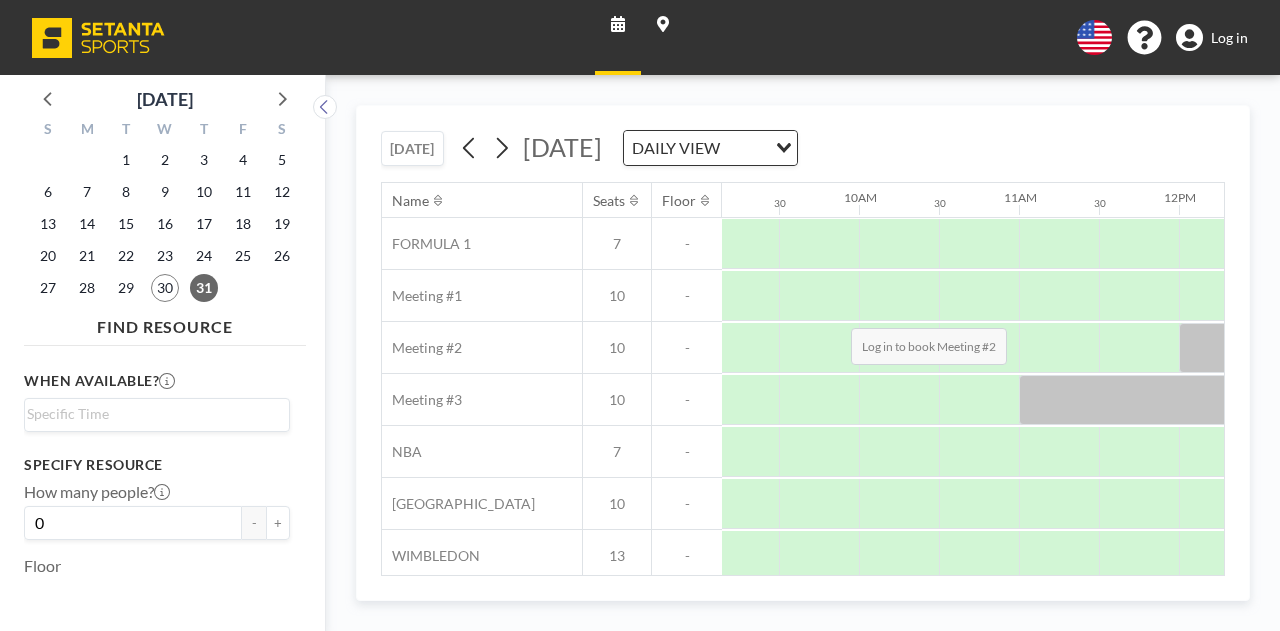 click at bounding box center [1379, 348] 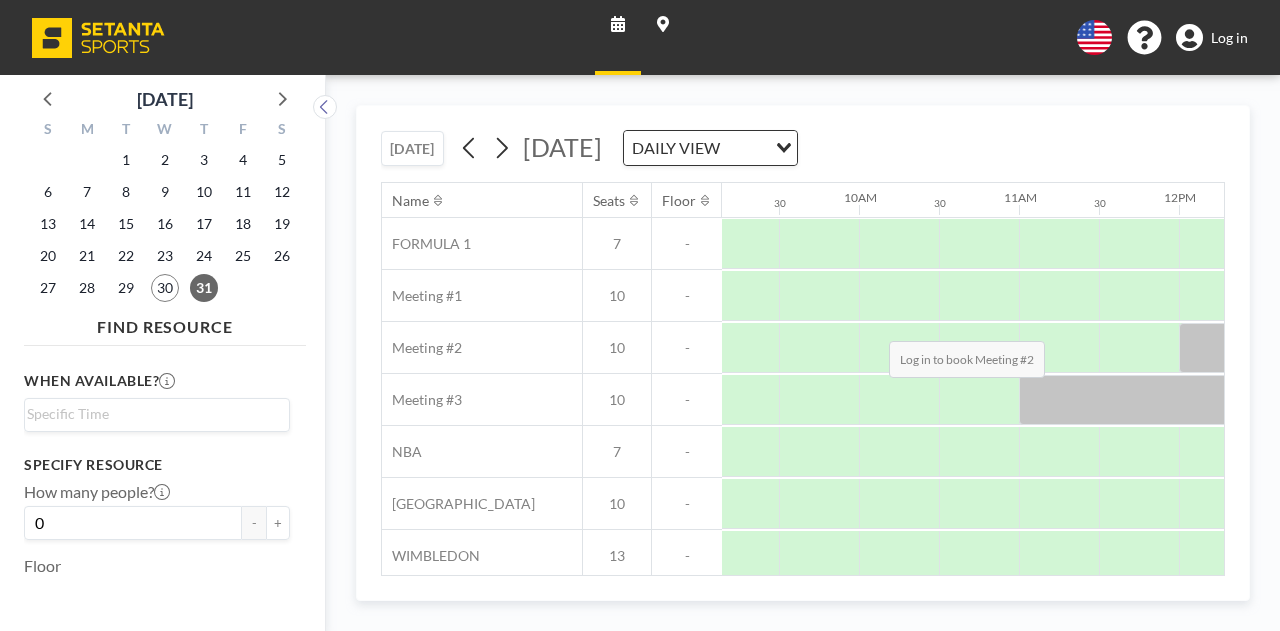 click at bounding box center (1459, 348) 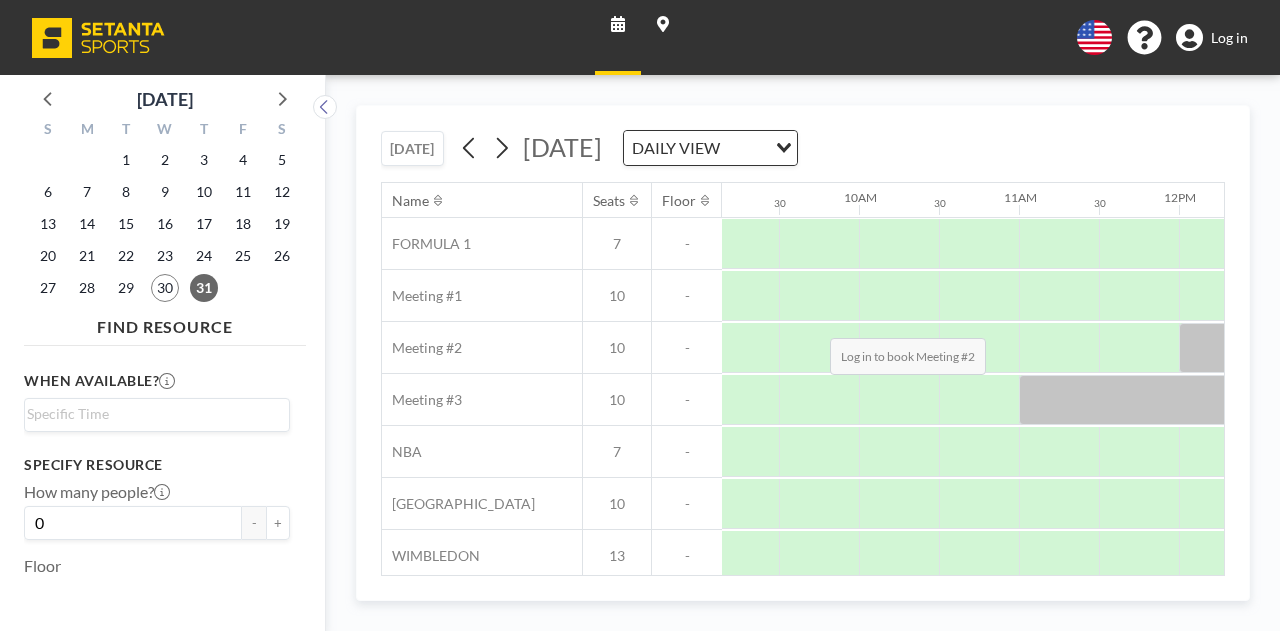 drag, startPoint x: 933, startPoint y: 292, endPoint x: 827, endPoint y: 291, distance: 106.004715 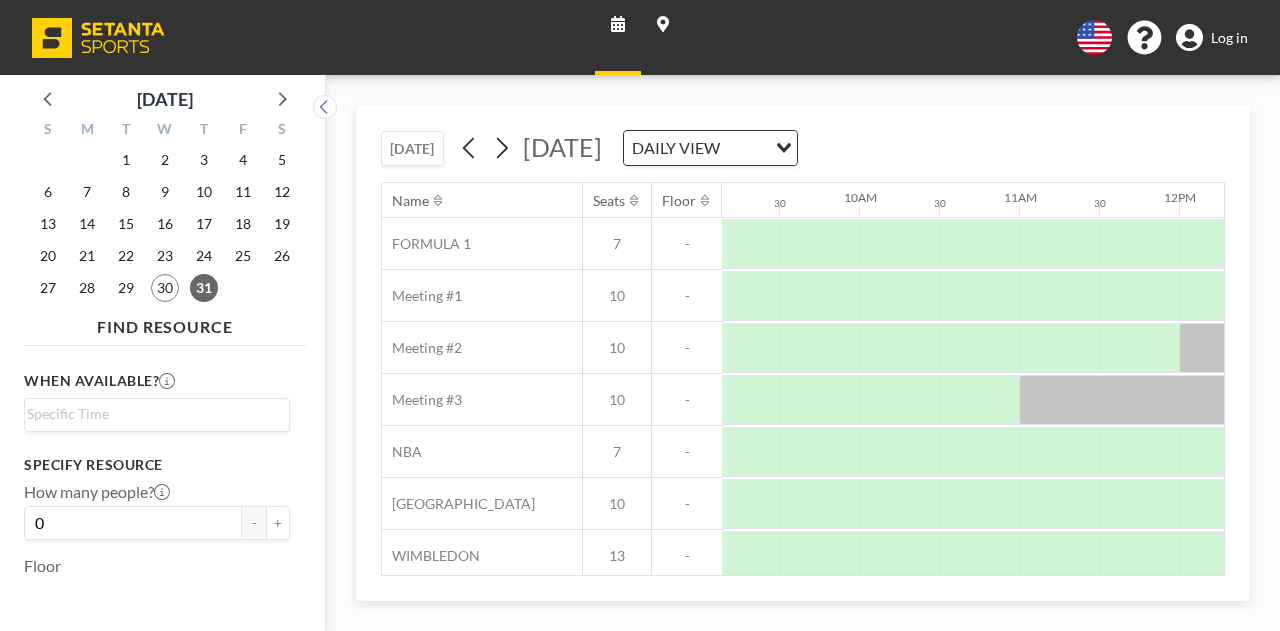 click on "Log in" at bounding box center (1212, 38) 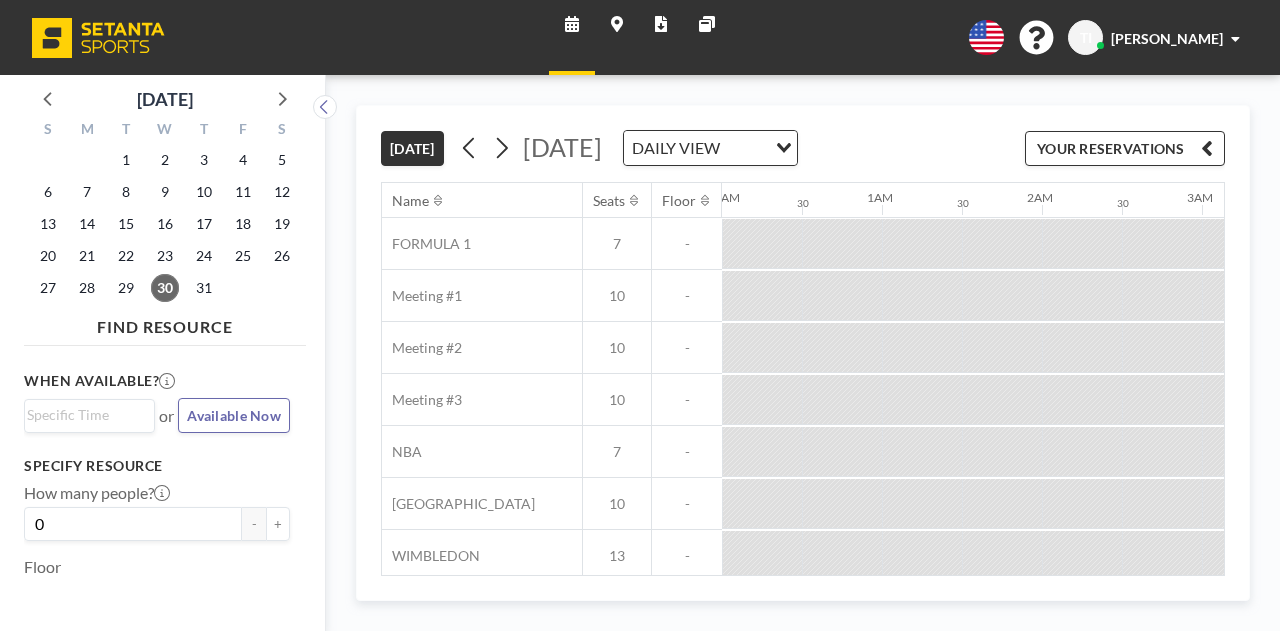 scroll, scrollTop: 0, scrollLeft: 0, axis: both 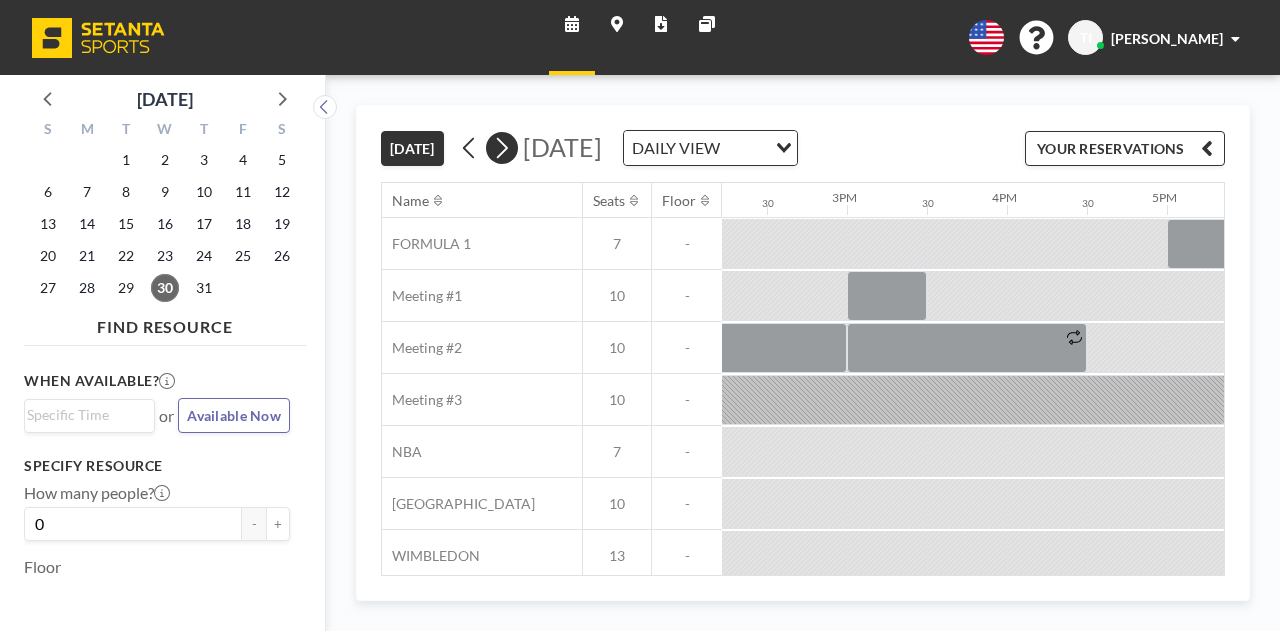 click 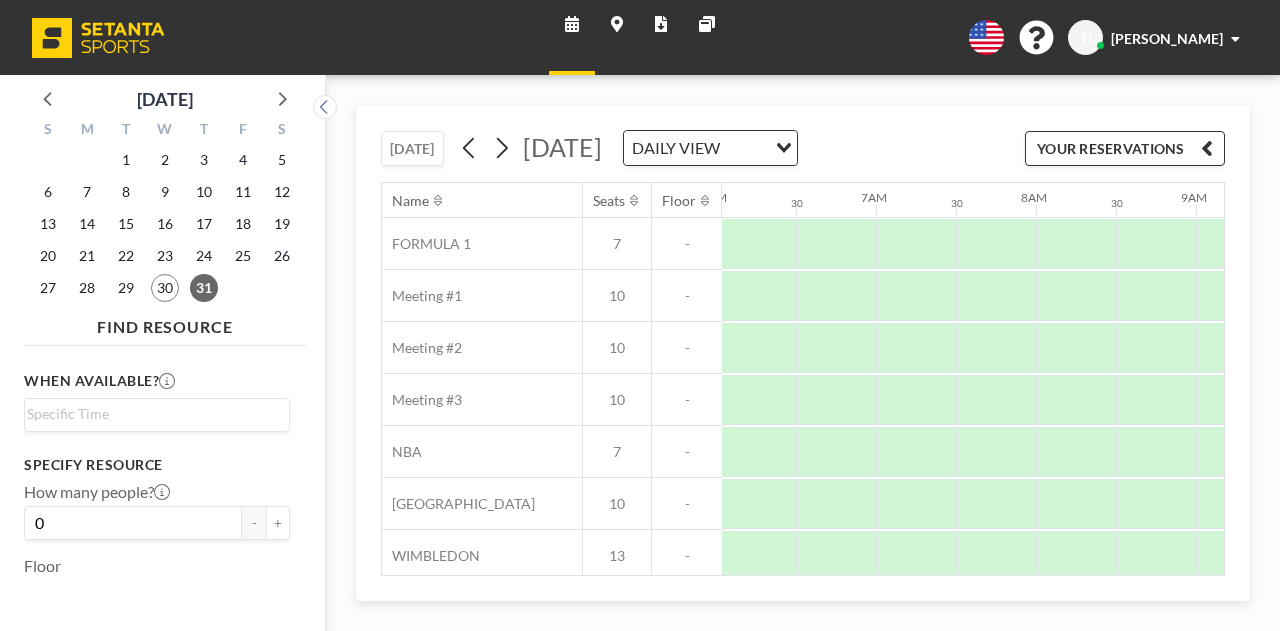 scroll, scrollTop: 0, scrollLeft: 975, axis: horizontal 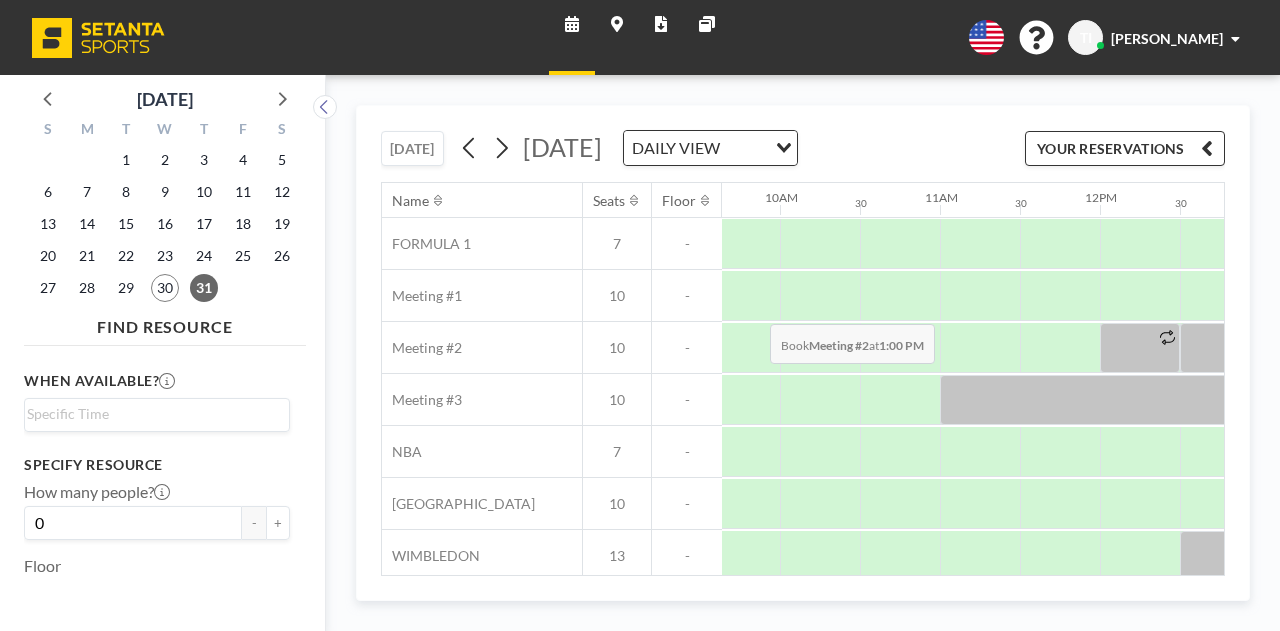 click at bounding box center (1300, 348) 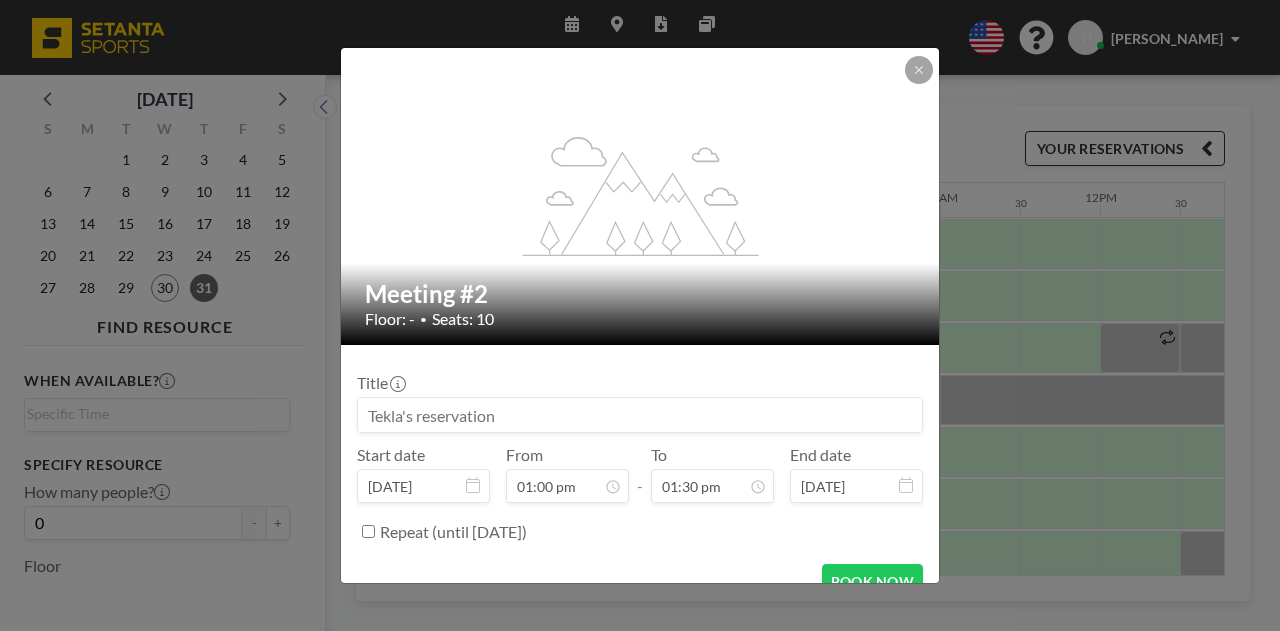scroll, scrollTop: 862, scrollLeft: 0, axis: vertical 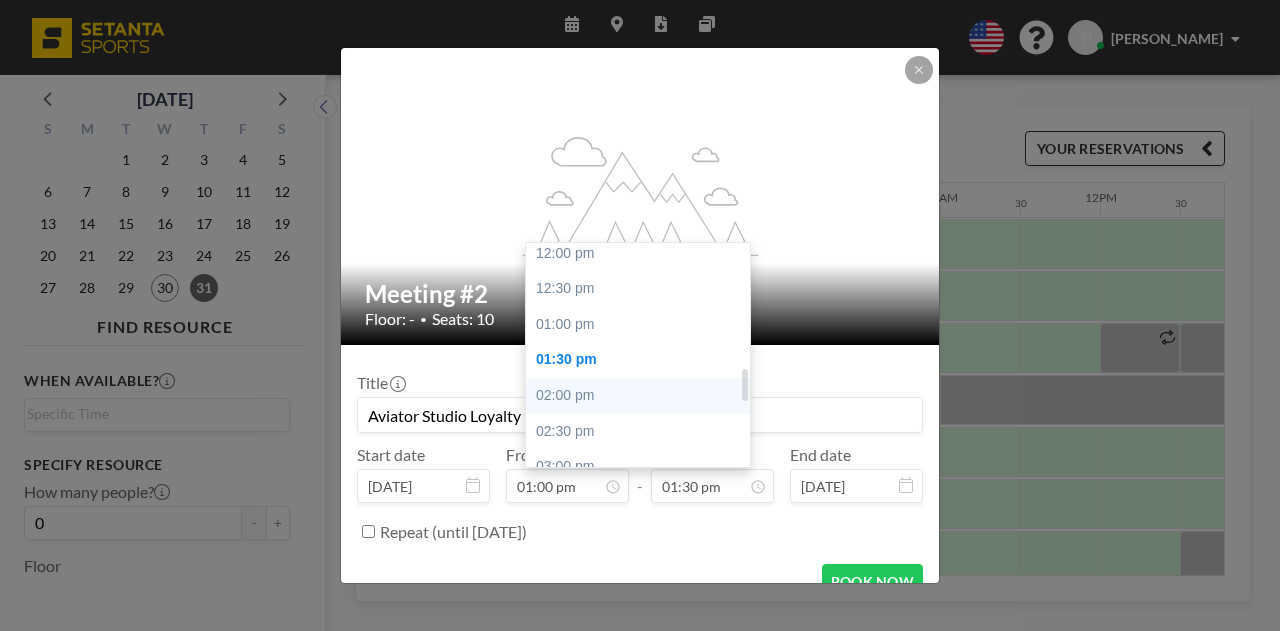 type on "Aviator Studio Loyalty" 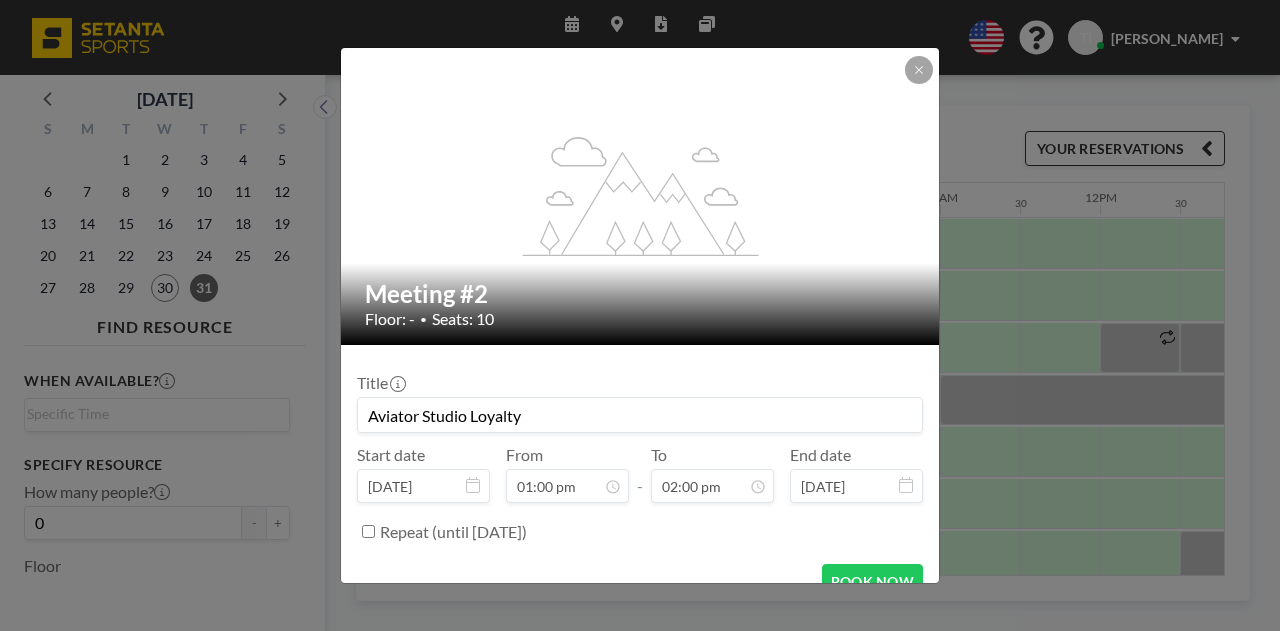 scroll, scrollTop: 894, scrollLeft: 0, axis: vertical 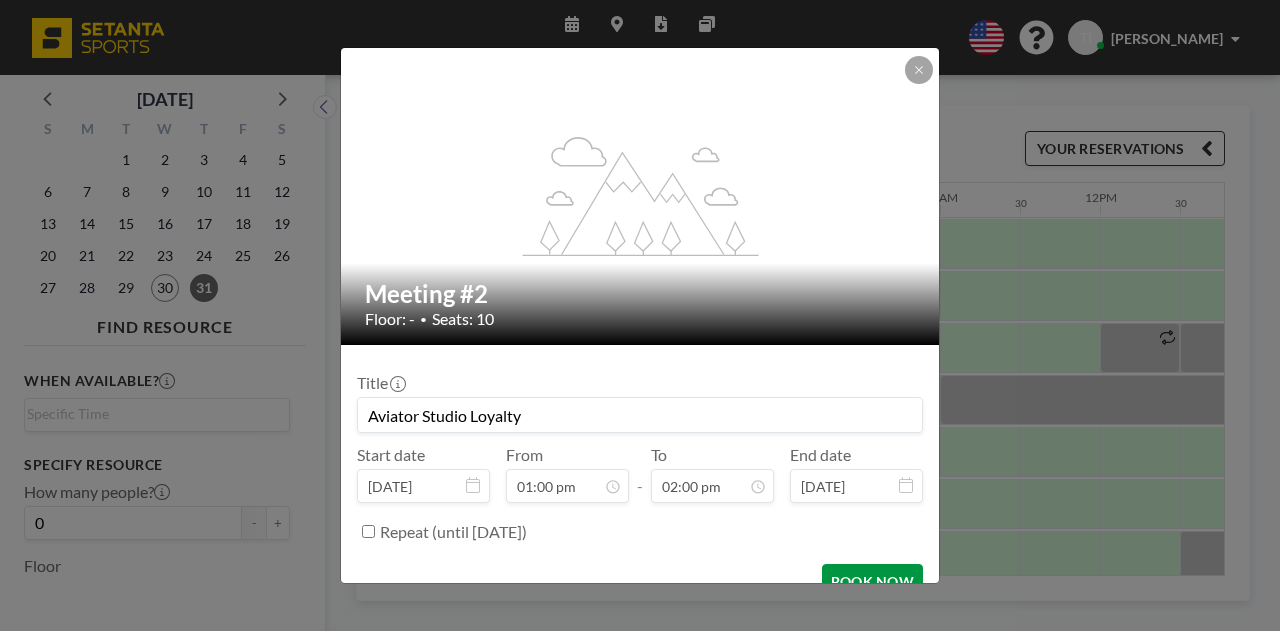 click on "BOOK NOW" at bounding box center (872, 581) 